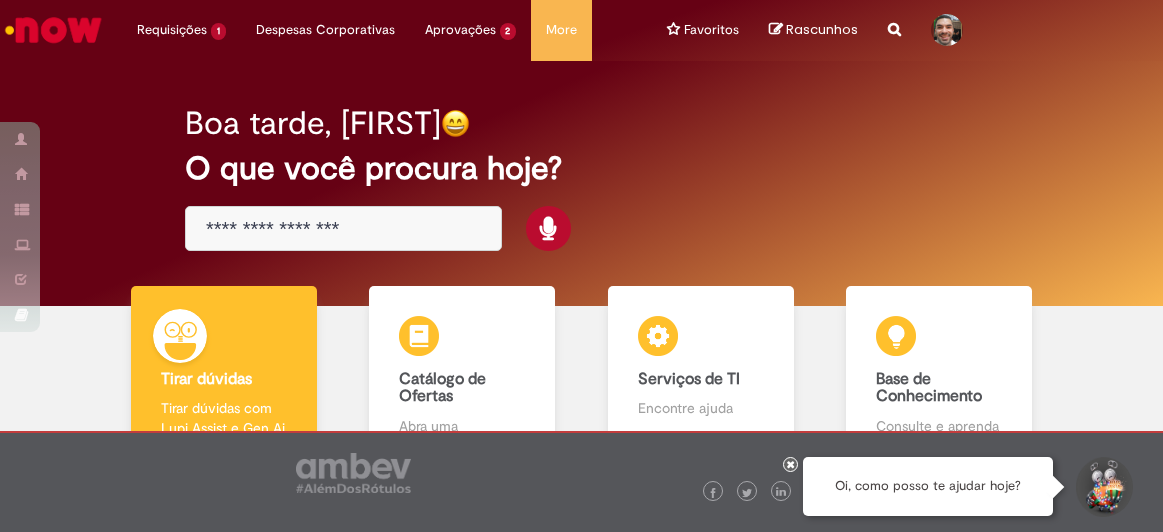 scroll, scrollTop: 0, scrollLeft: 0, axis: both 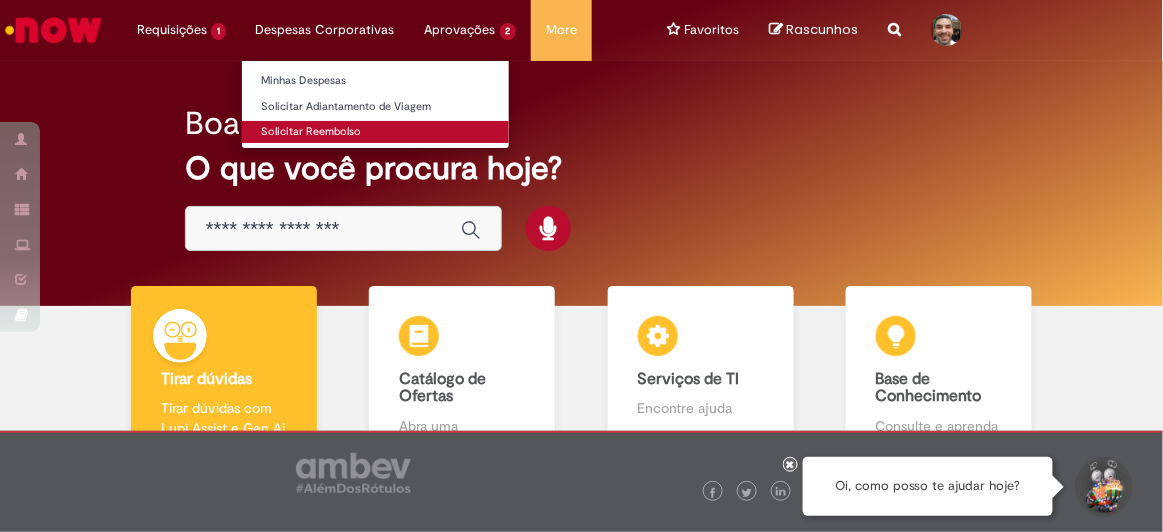 click on "Solicitar Reembolso" at bounding box center (375, 132) 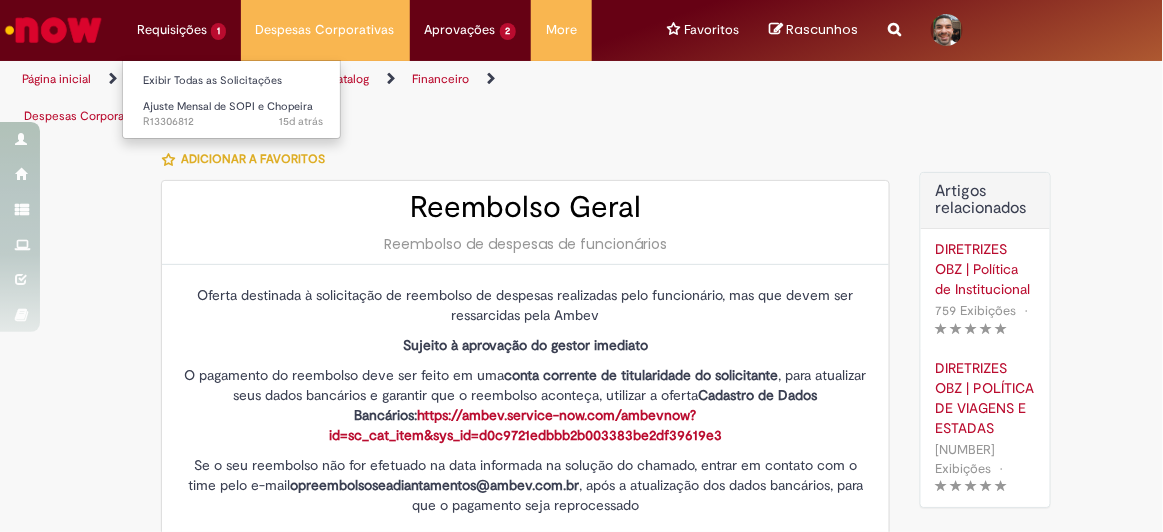 type on "********" 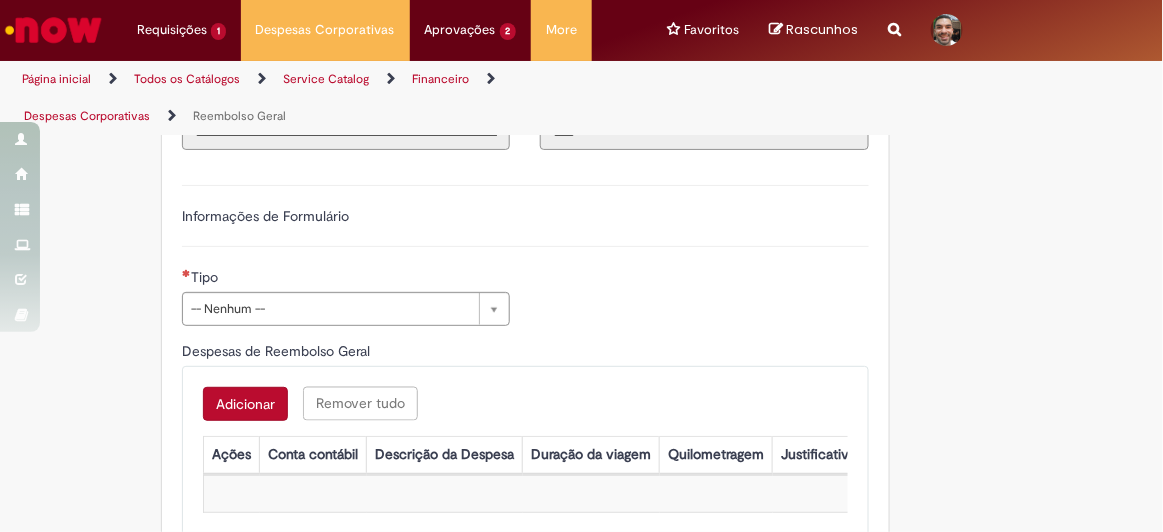 scroll, scrollTop: 727, scrollLeft: 0, axis: vertical 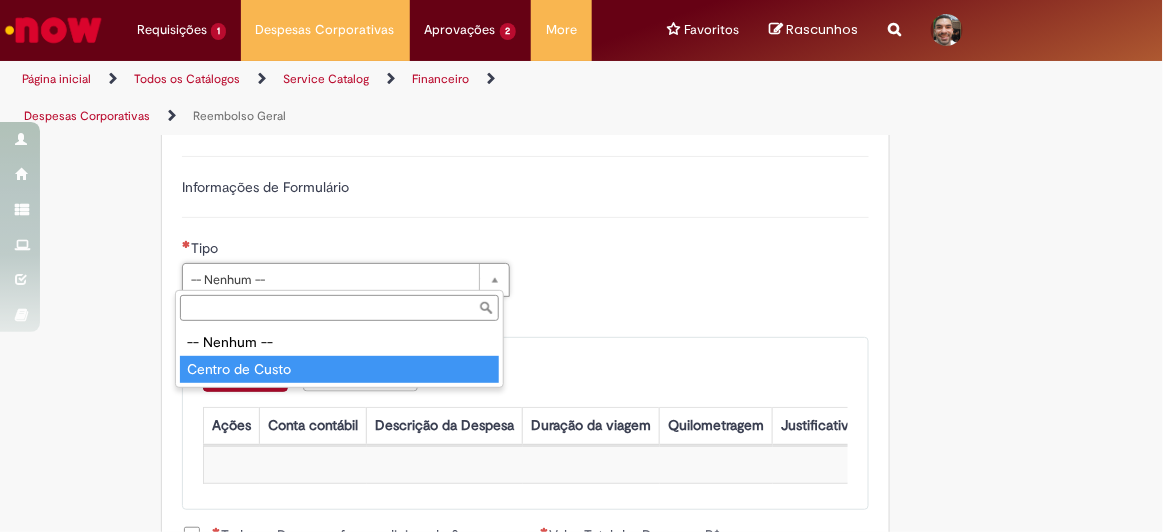 type on "**********" 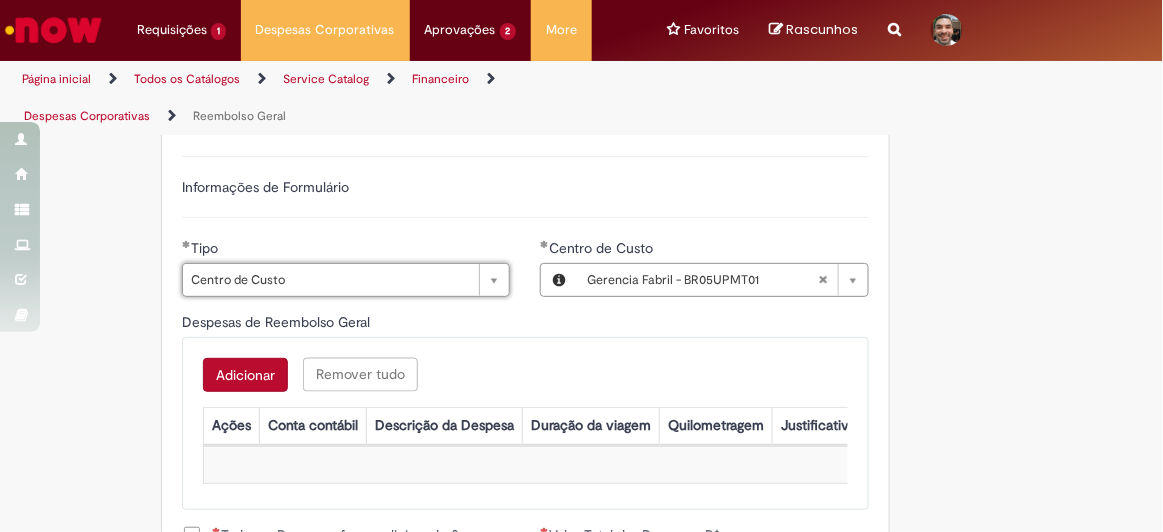 scroll, scrollTop: 818, scrollLeft: 0, axis: vertical 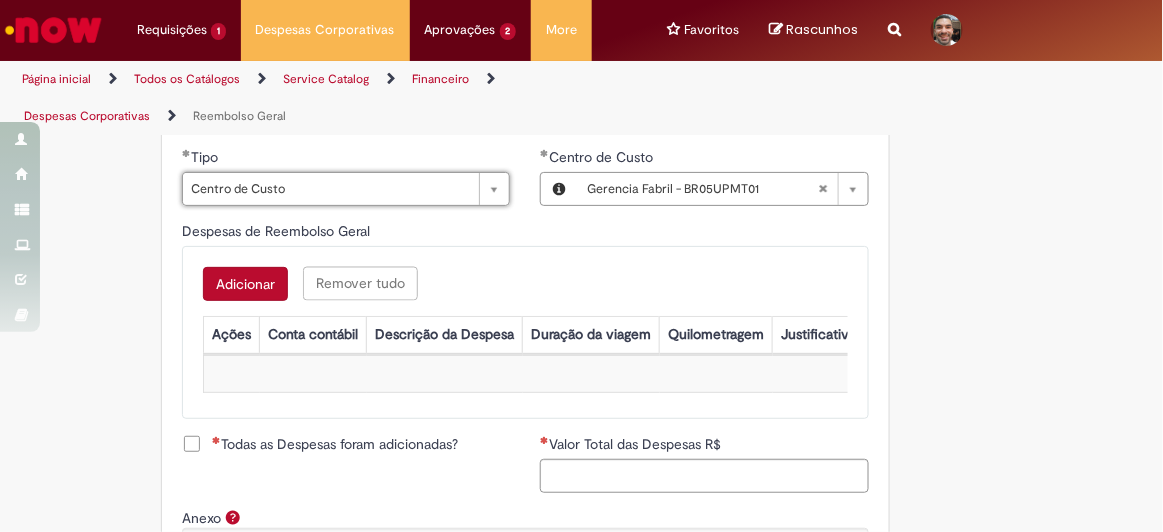 click on "Adicionar" at bounding box center [245, 284] 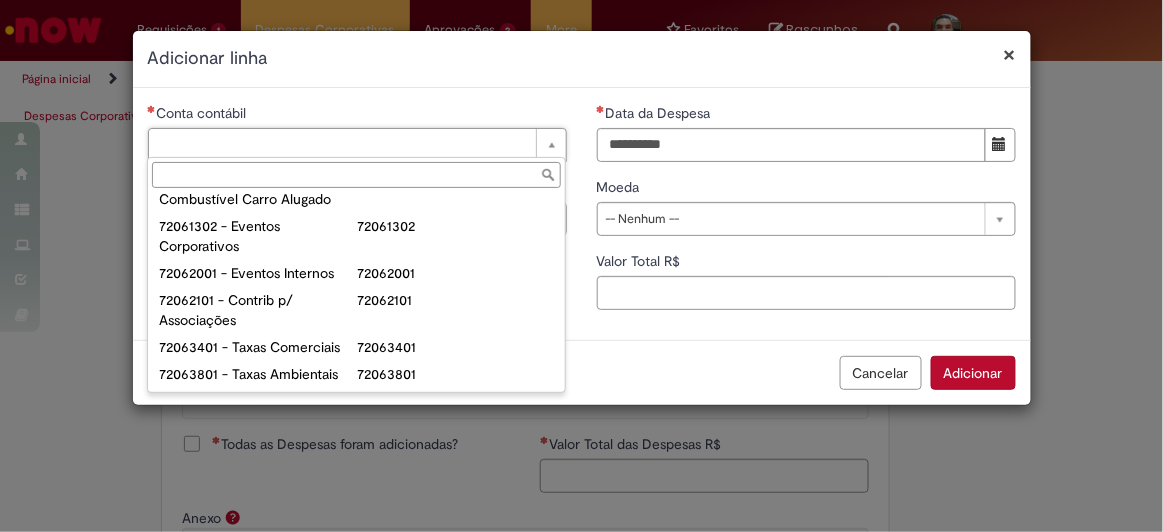 scroll, scrollTop: 1472, scrollLeft: 0, axis: vertical 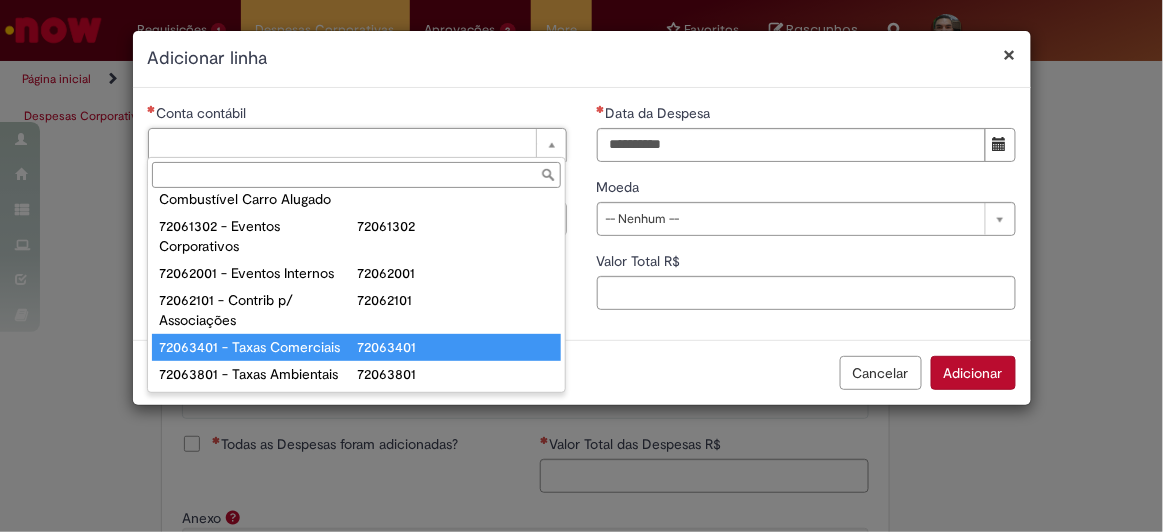 type on "**********" 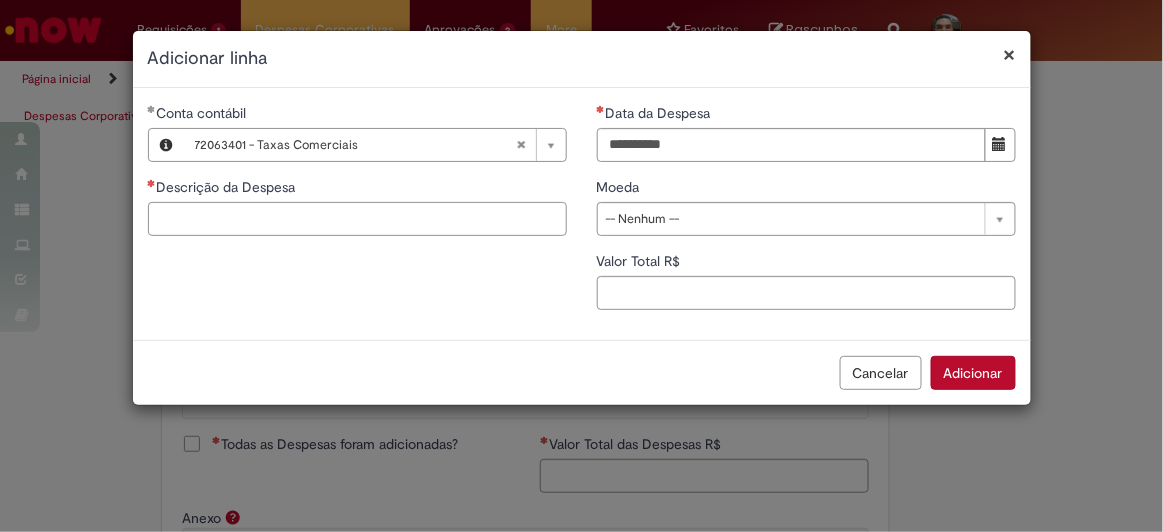 click on "Descrição da Despesa" at bounding box center (357, 219) 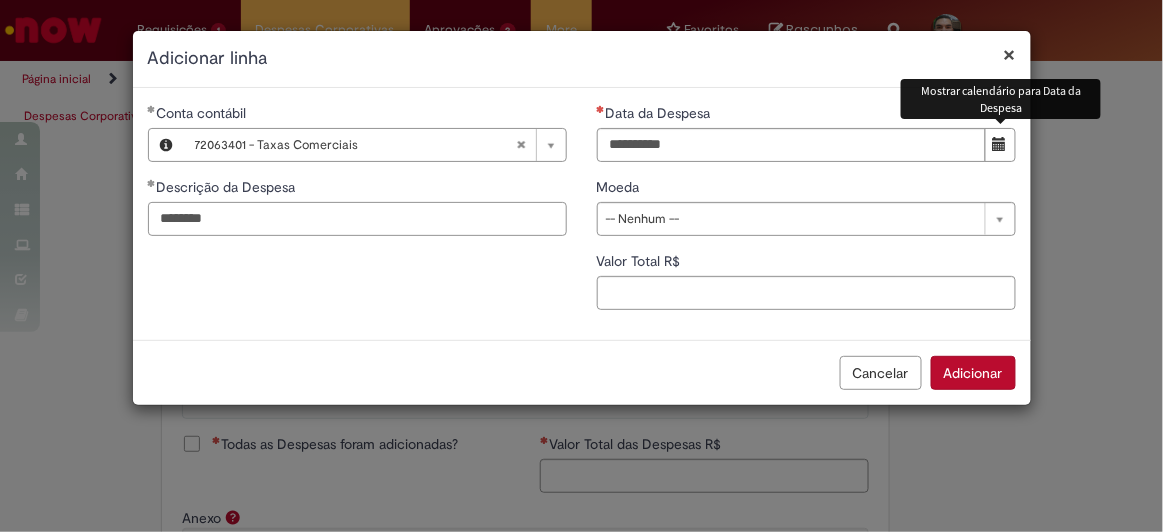 type on "*******" 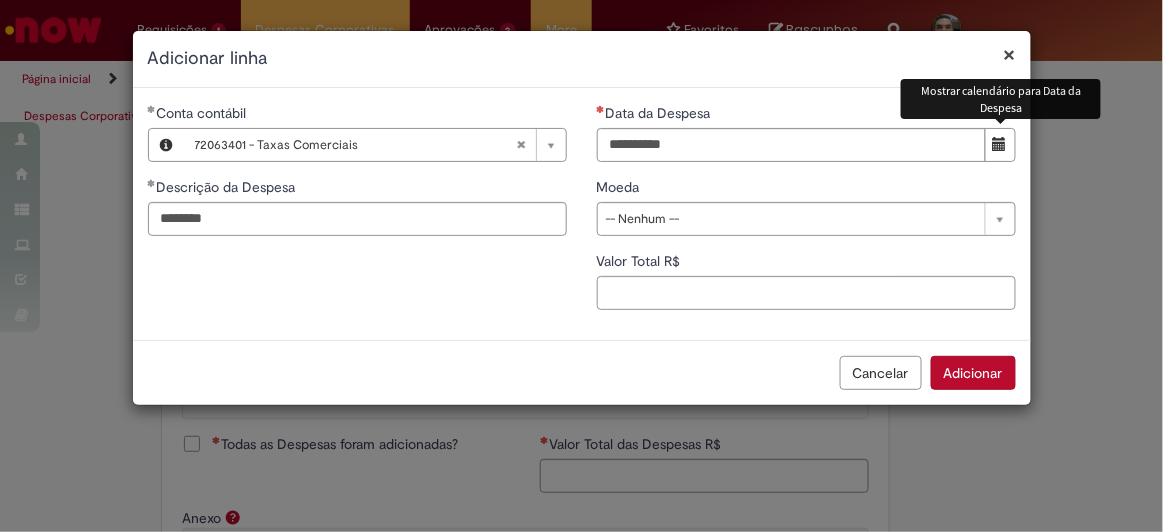 click at bounding box center (1000, 145) 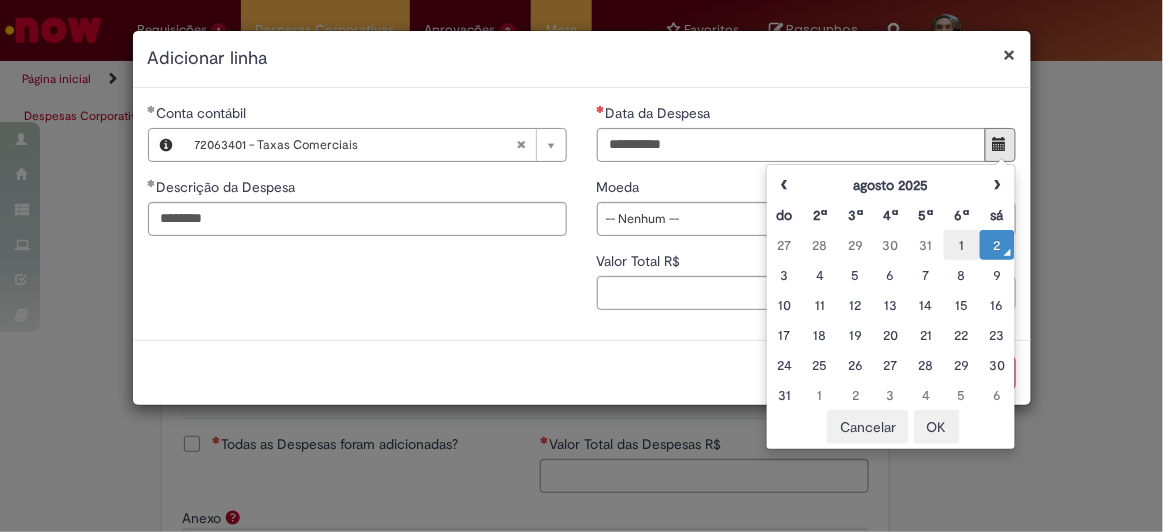 click on "1" at bounding box center [961, 245] 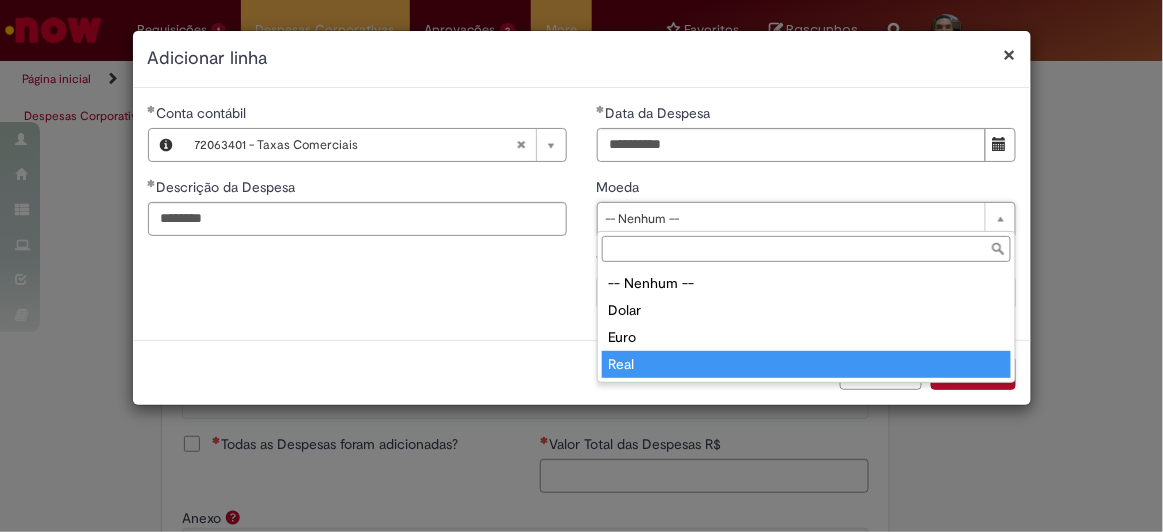type on "****" 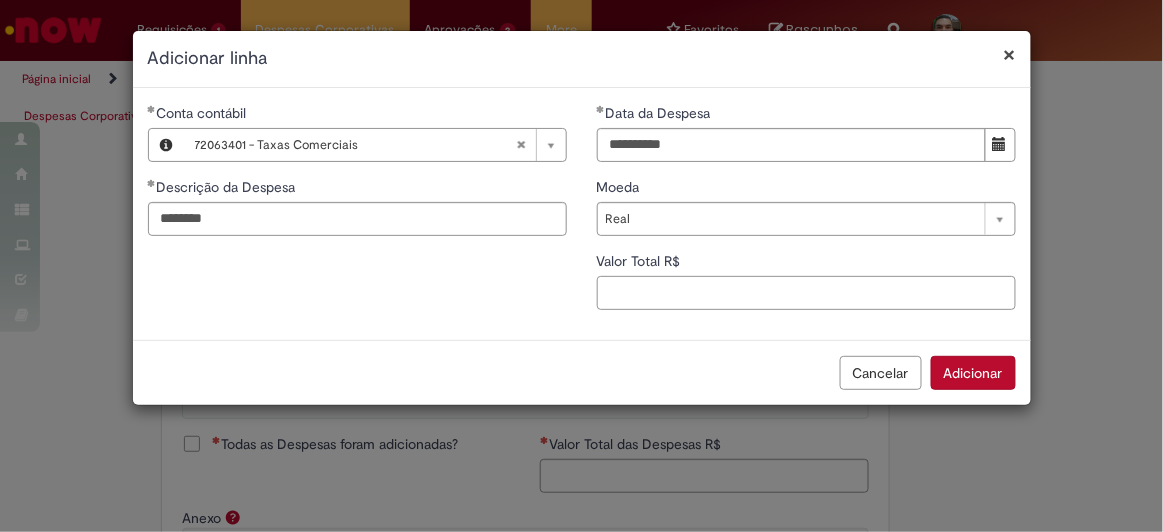 click on "Valor Total R$" at bounding box center [806, 293] 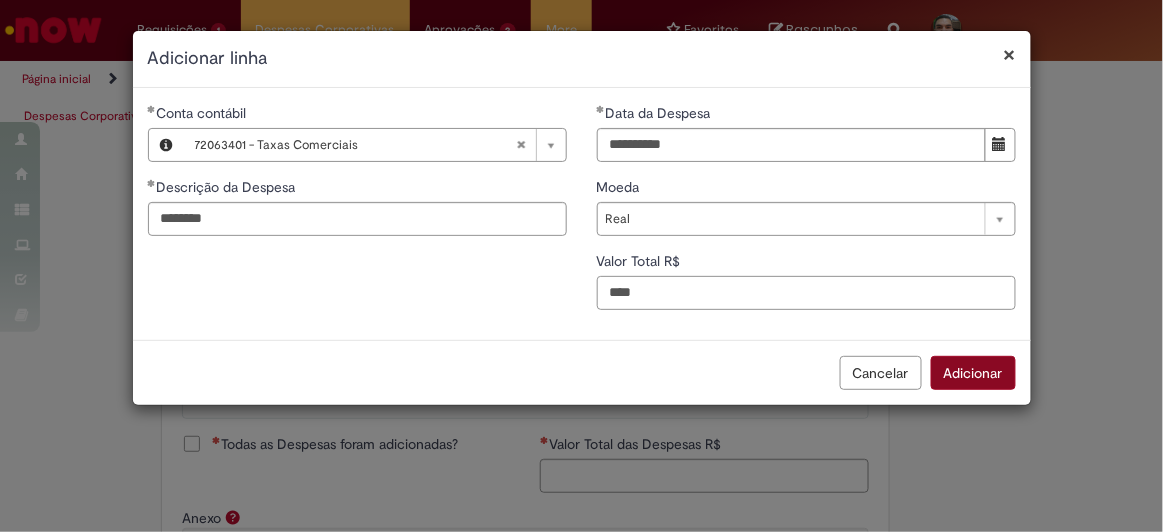 type on "****" 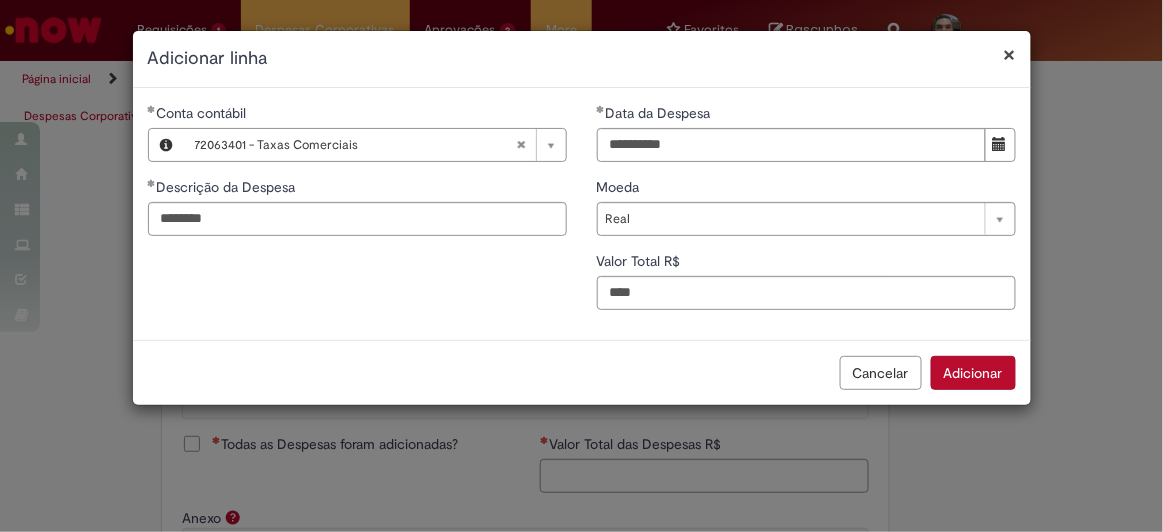 click on "Adicionar" at bounding box center [973, 373] 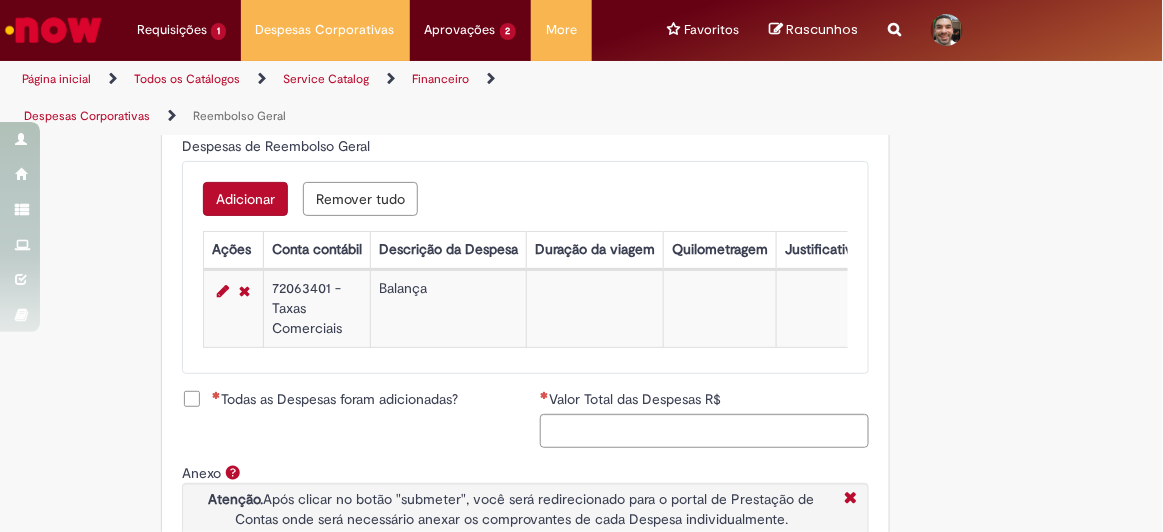 scroll, scrollTop: 909, scrollLeft: 0, axis: vertical 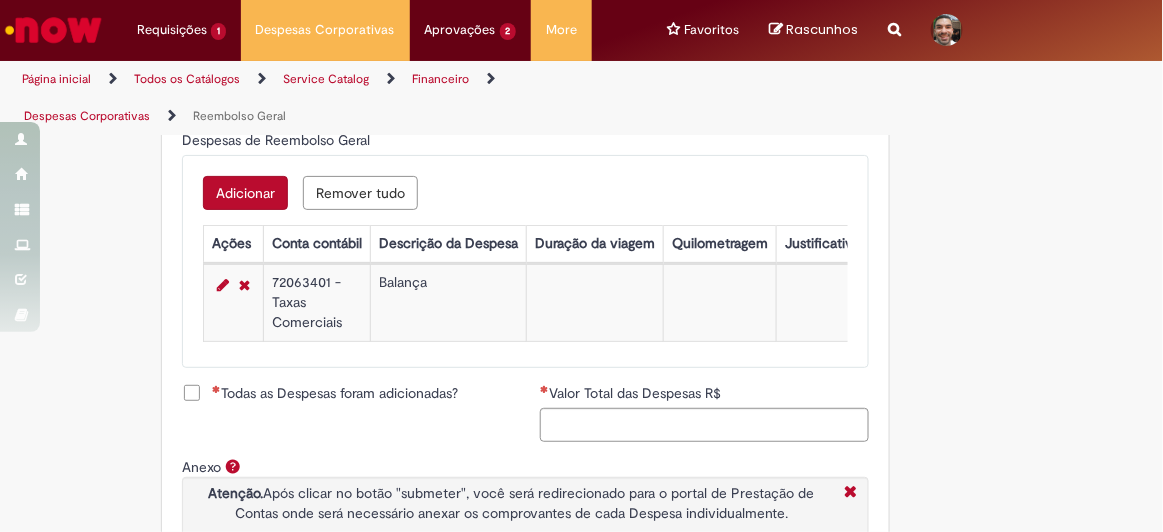 click on "Todas as Despesas foram adicionadas?" at bounding box center (320, 393) 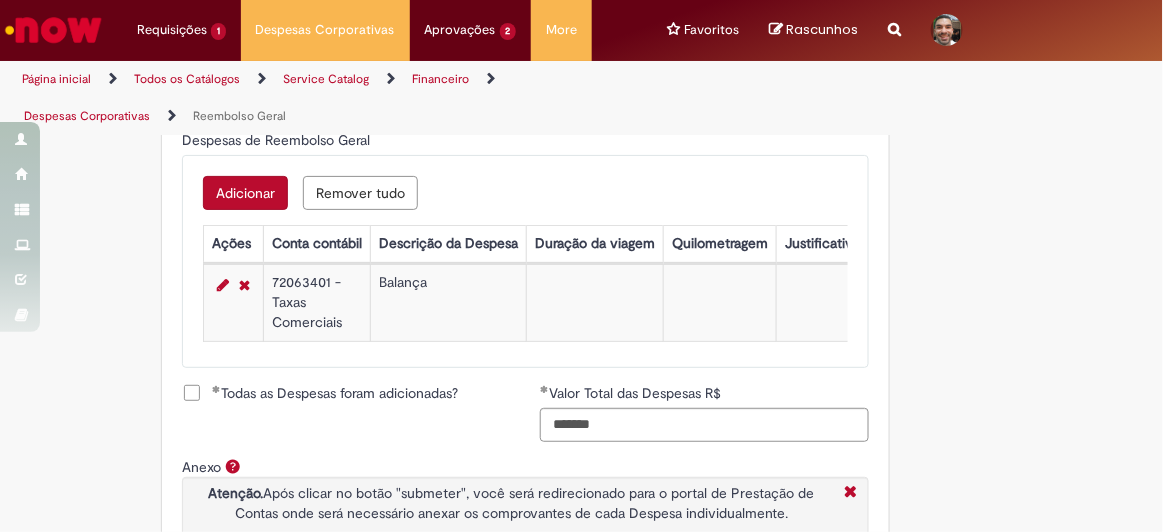 scroll, scrollTop: 1090, scrollLeft: 0, axis: vertical 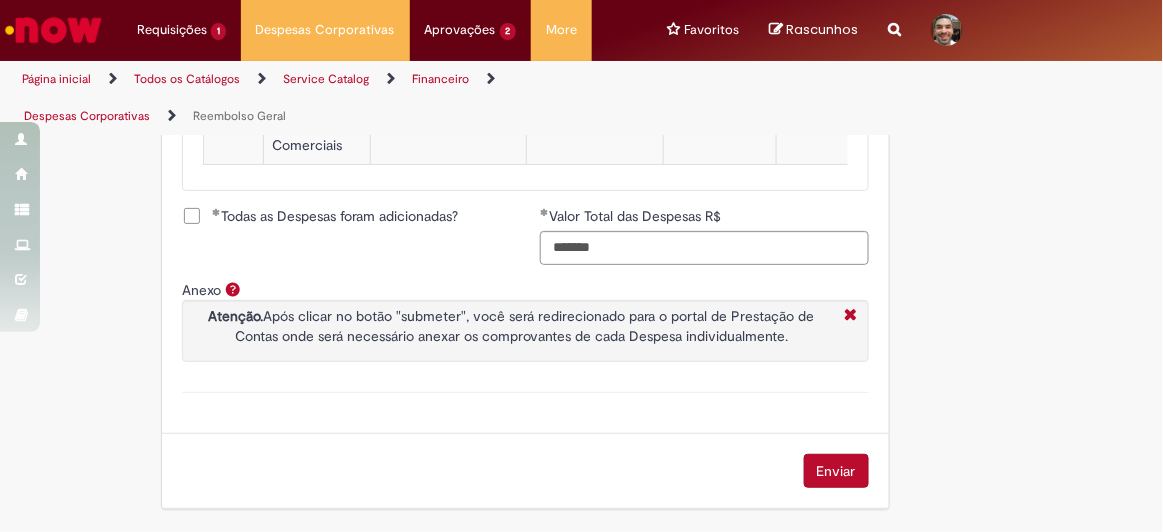 click on "Enviar" at bounding box center (836, 471) 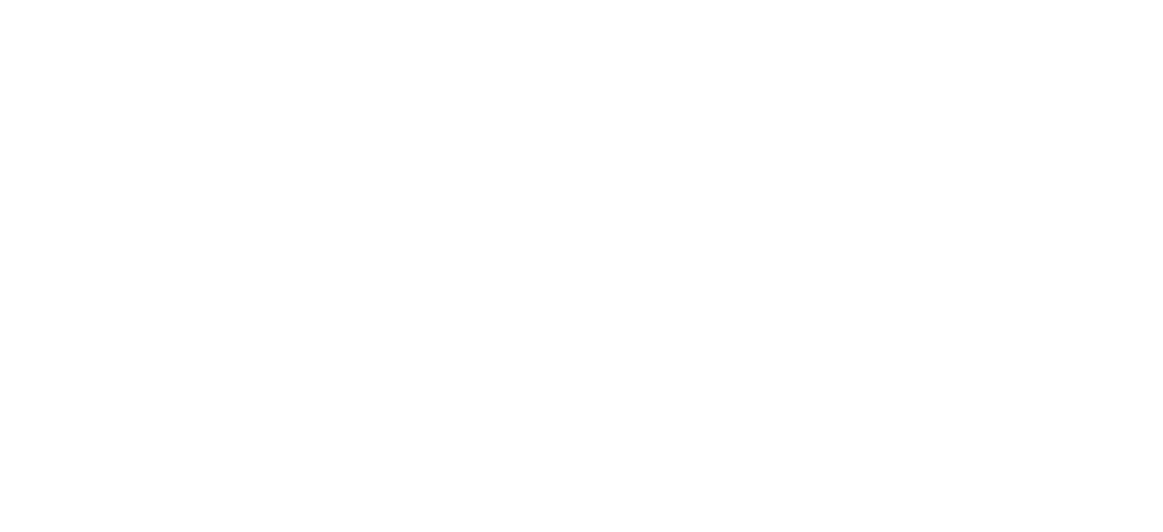 scroll, scrollTop: 0, scrollLeft: 0, axis: both 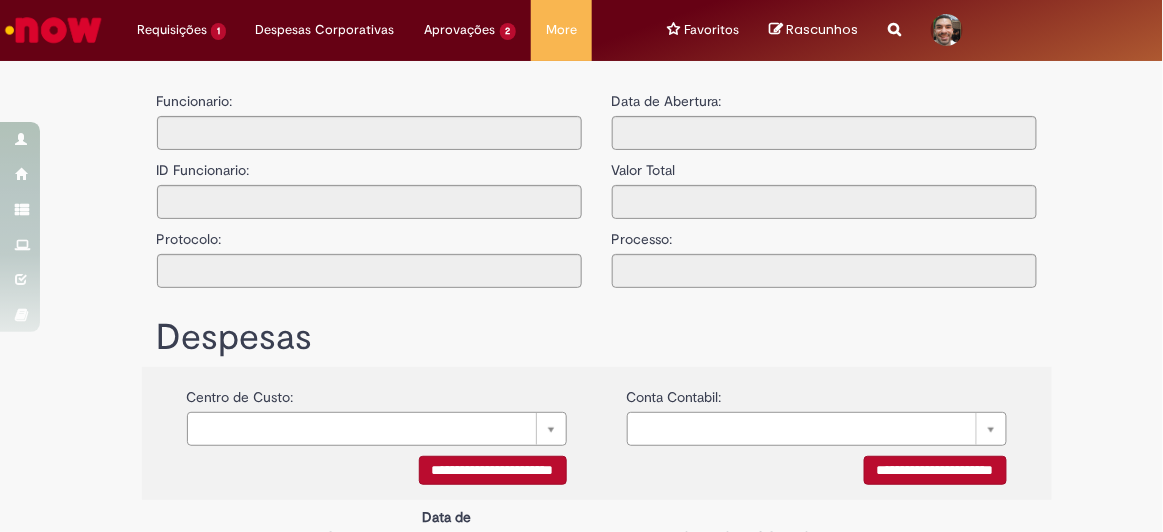 type on "**********" 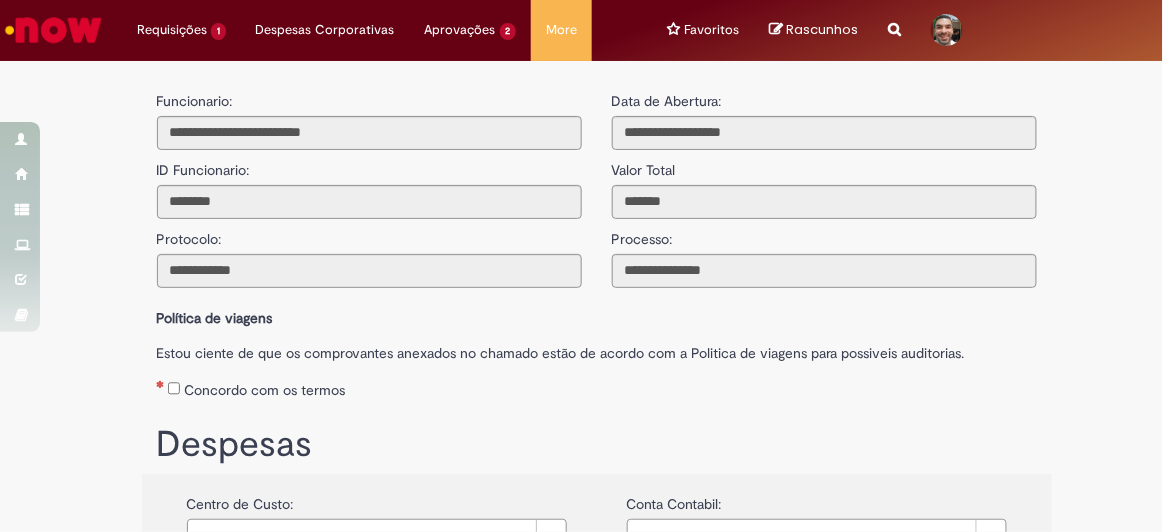 scroll, scrollTop: 181, scrollLeft: 0, axis: vertical 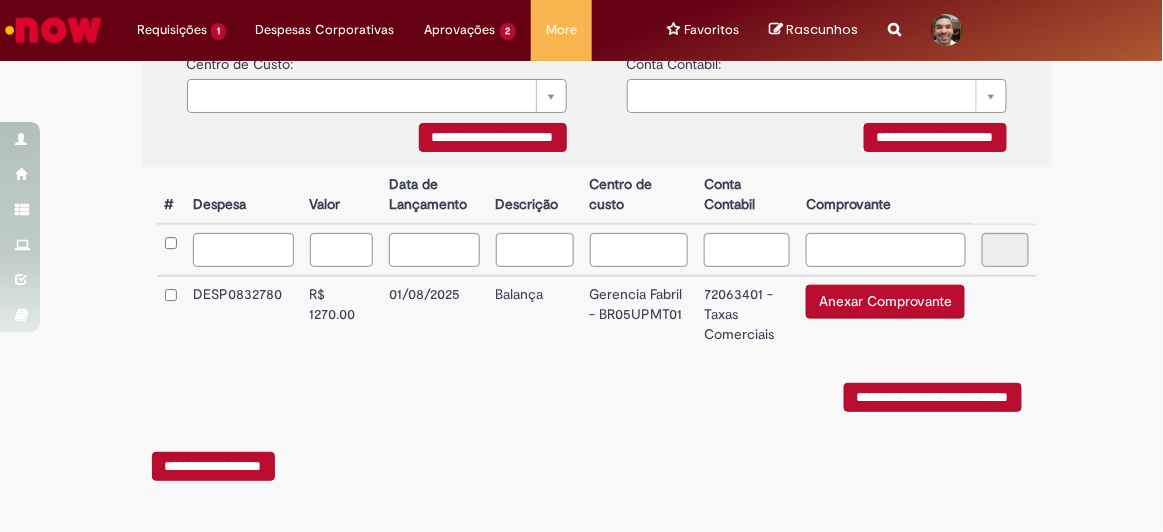 click on "Anexar Comprovante" at bounding box center [885, 302] 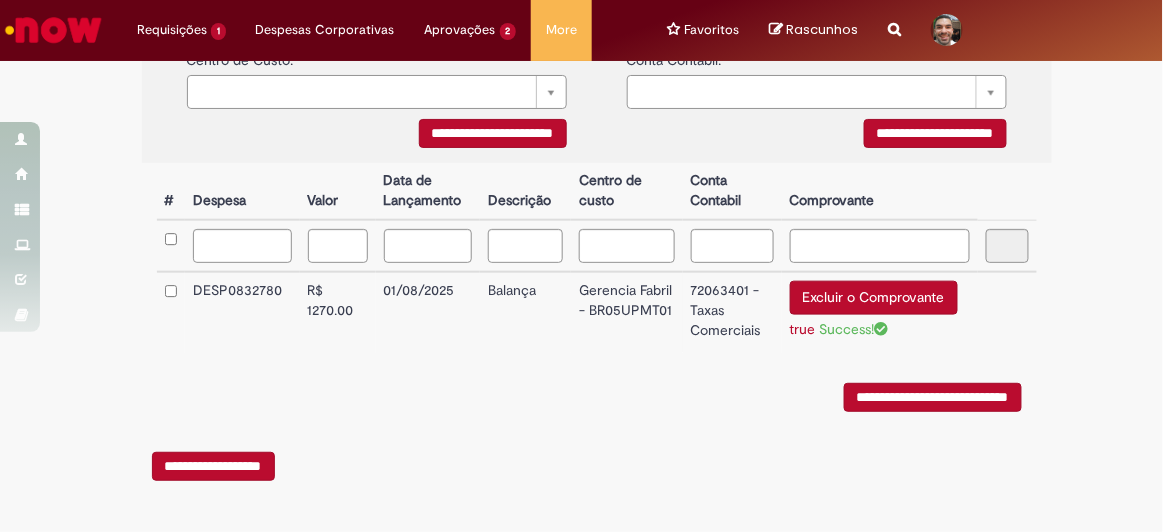 click on "**********" at bounding box center (933, 397) 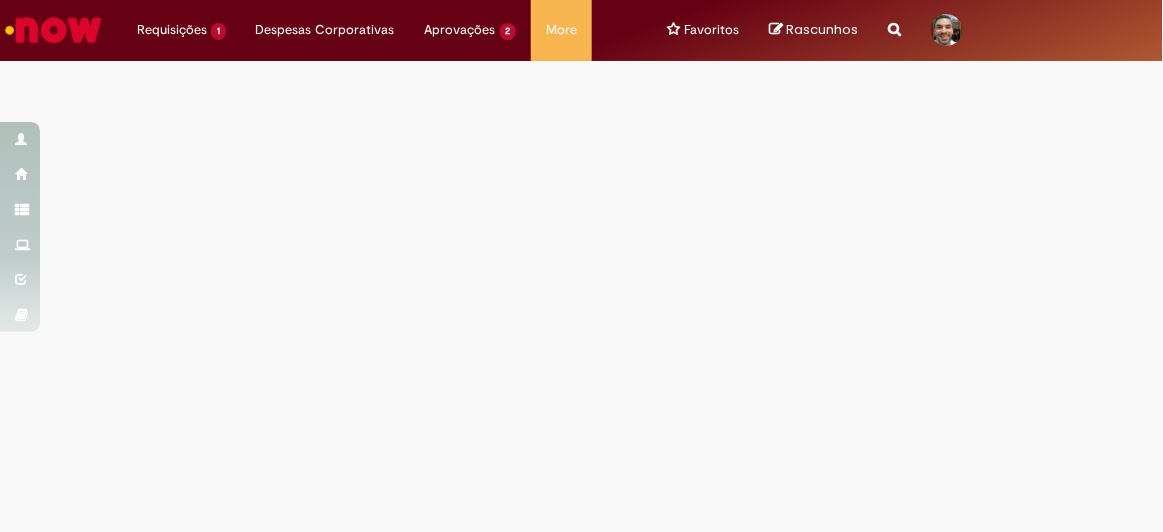 scroll, scrollTop: 0, scrollLeft: 0, axis: both 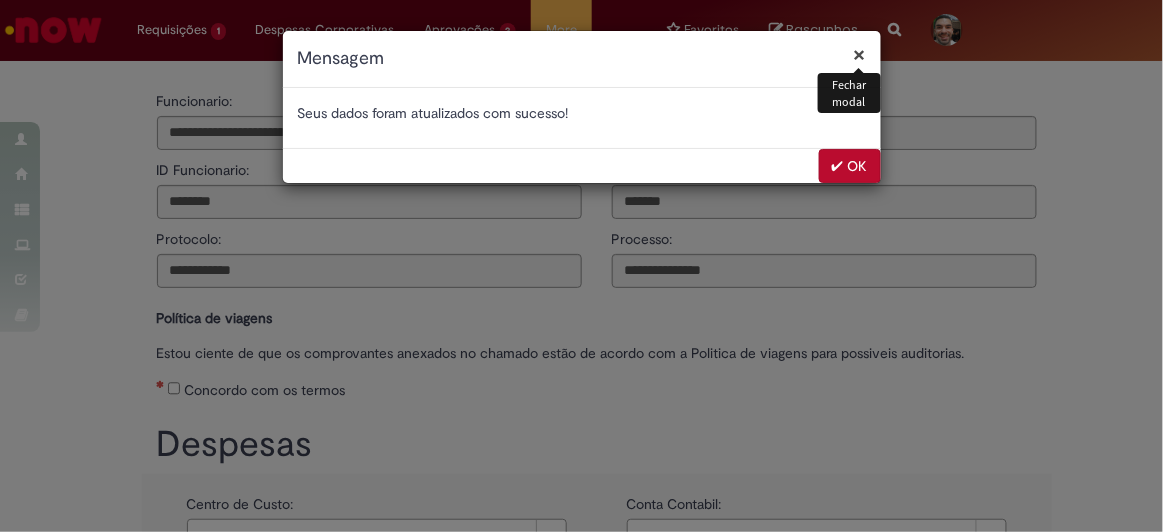click on "✔ OK" at bounding box center (850, 166) 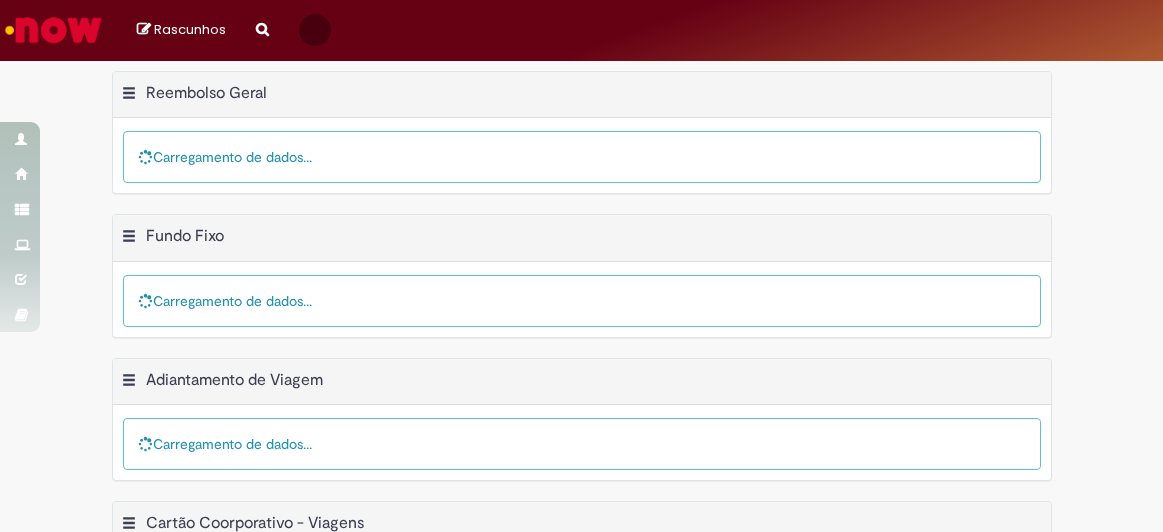 scroll, scrollTop: 0, scrollLeft: 0, axis: both 